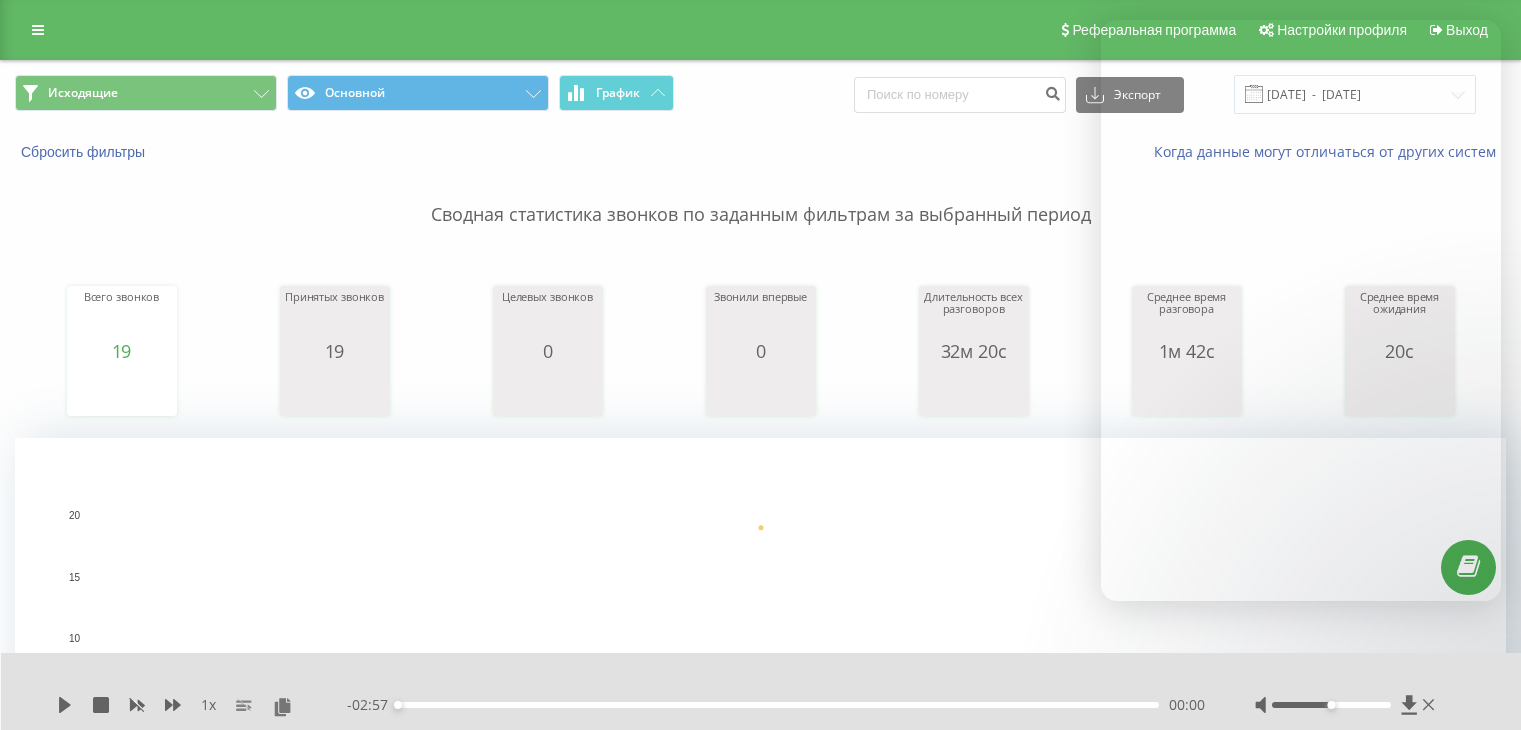 scroll, scrollTop: 0, scrollLeft: 0, axis: both 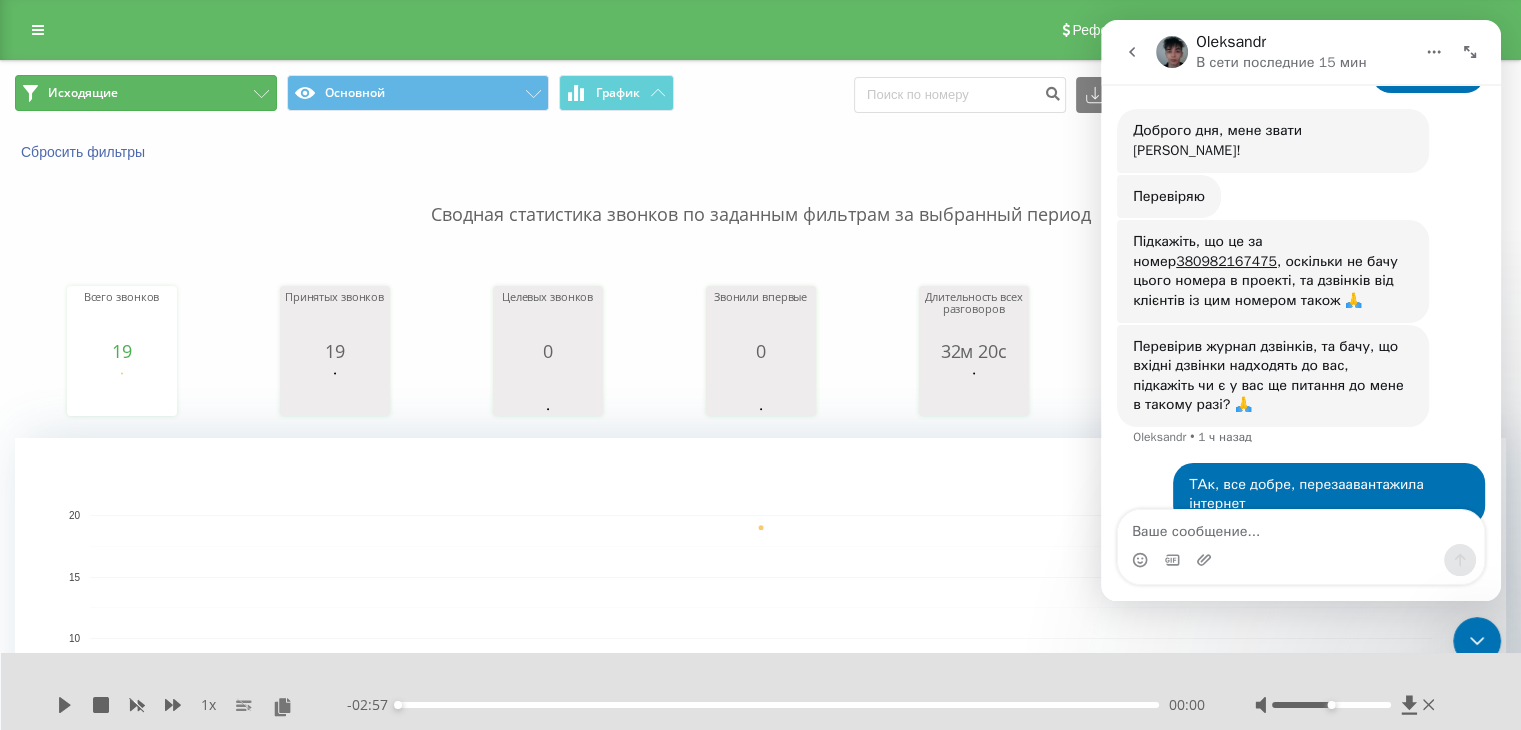 click on "Исходящие" at bounding box center (146, 93) 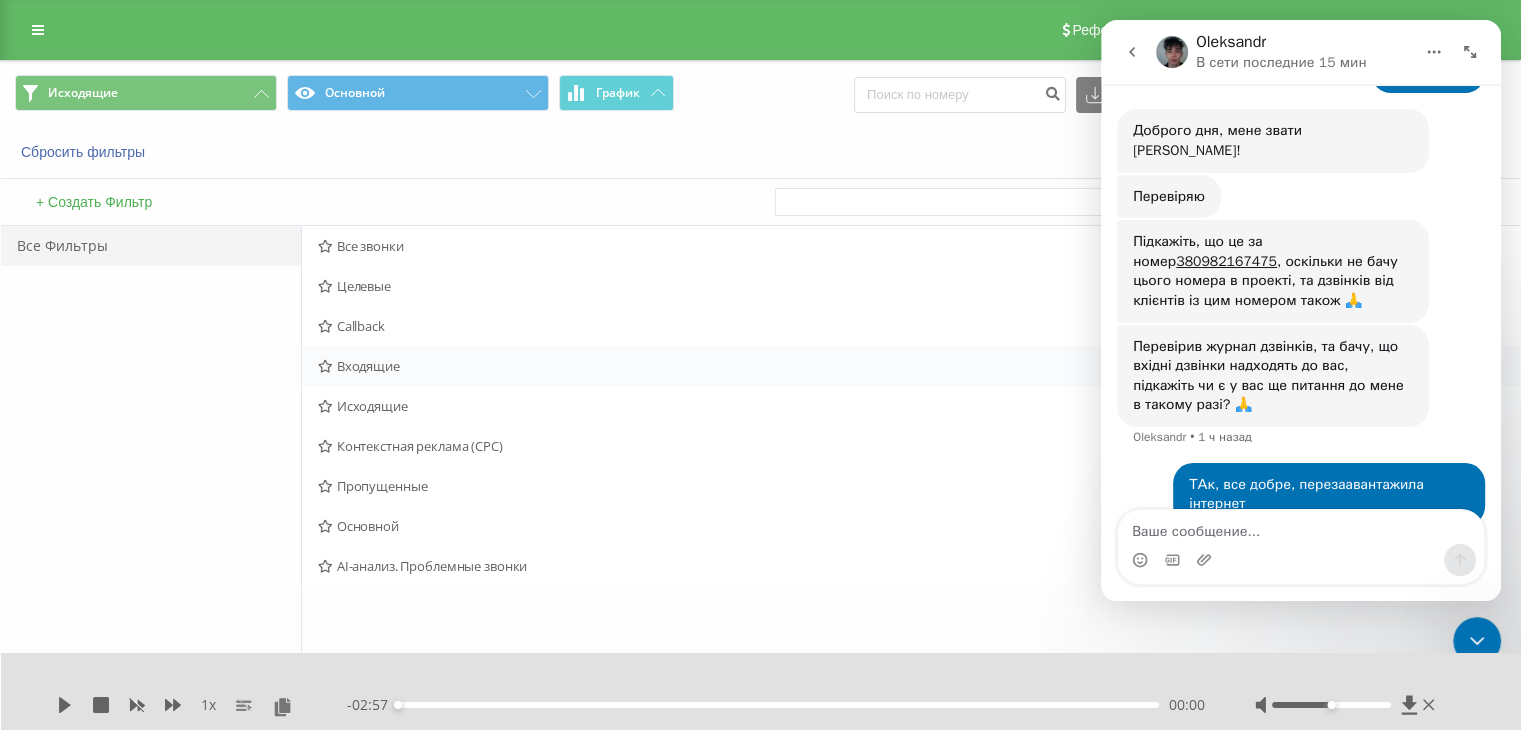 click on "Входящие" at bounding box center (792, 366) 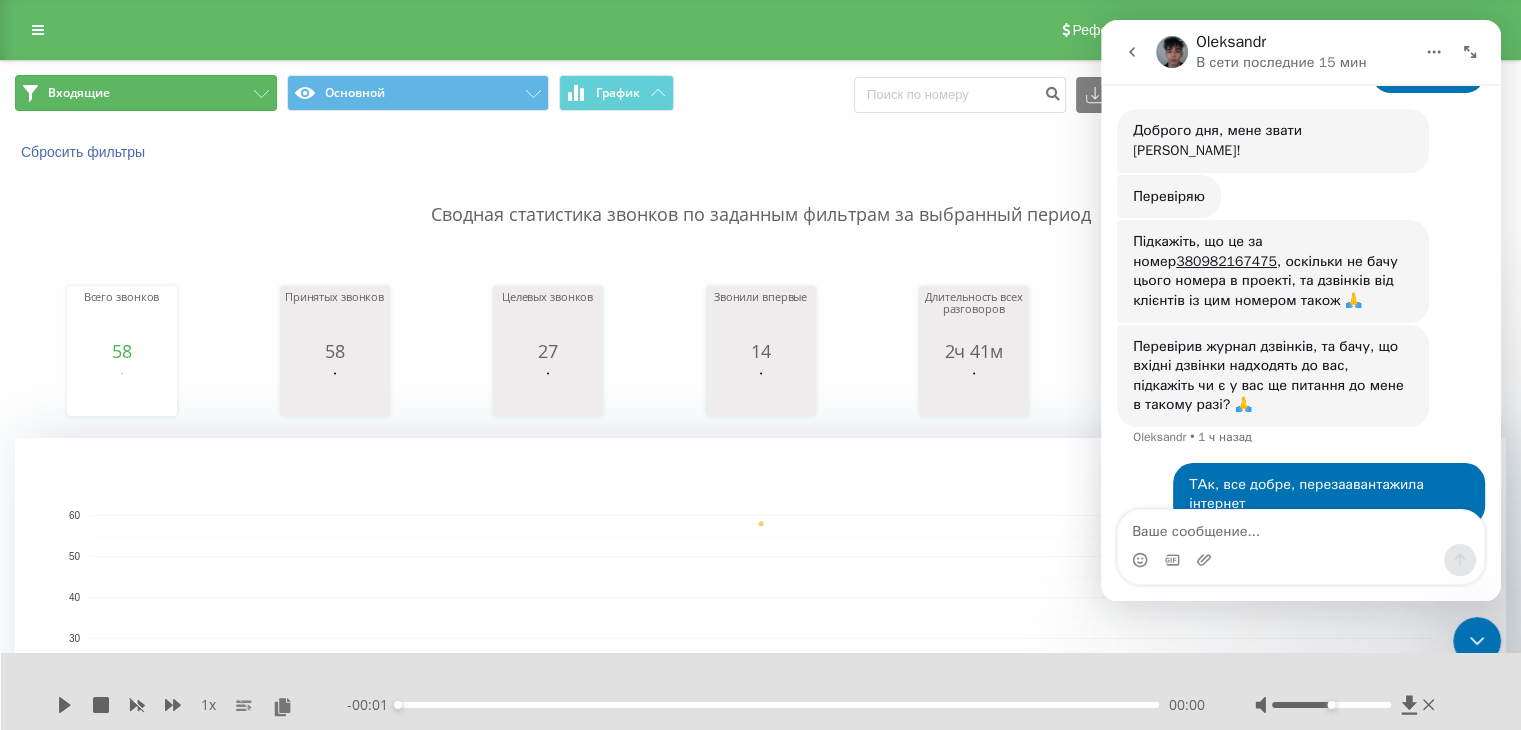 click on "Входящие" at bounding box center (146, 93) 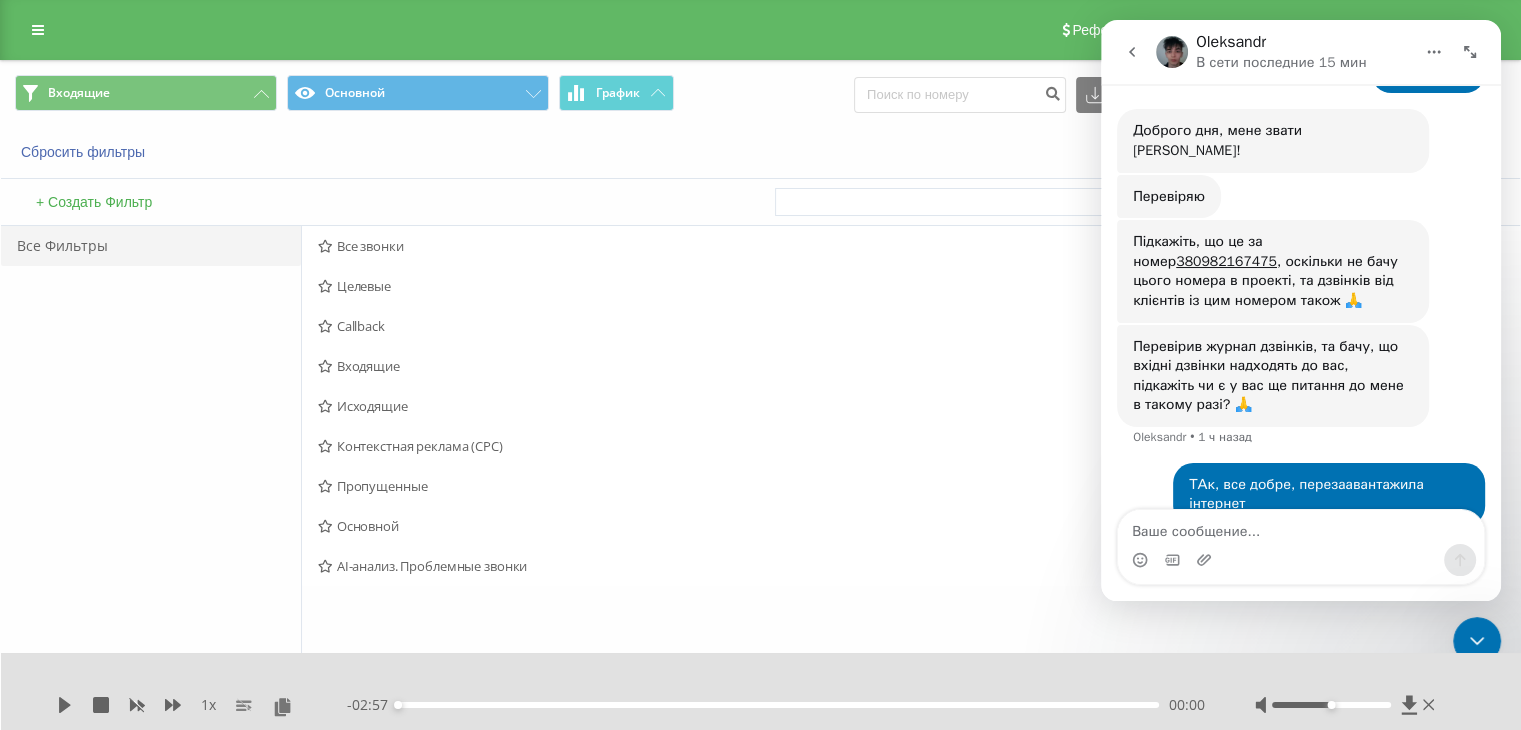click on "Исходящие" at bounding box center [792, 406] 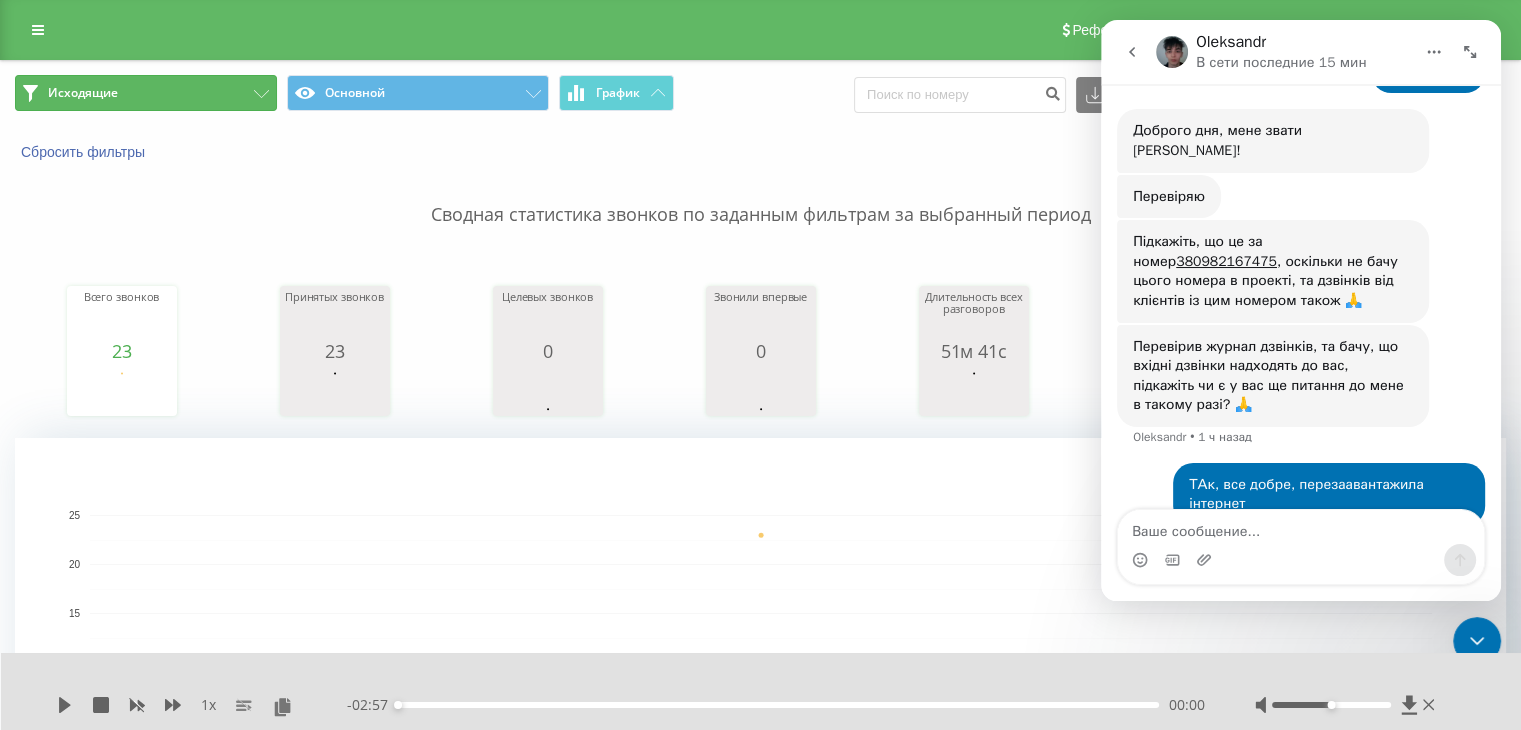 click on "Исходящие" at bounding box center [146, 93] 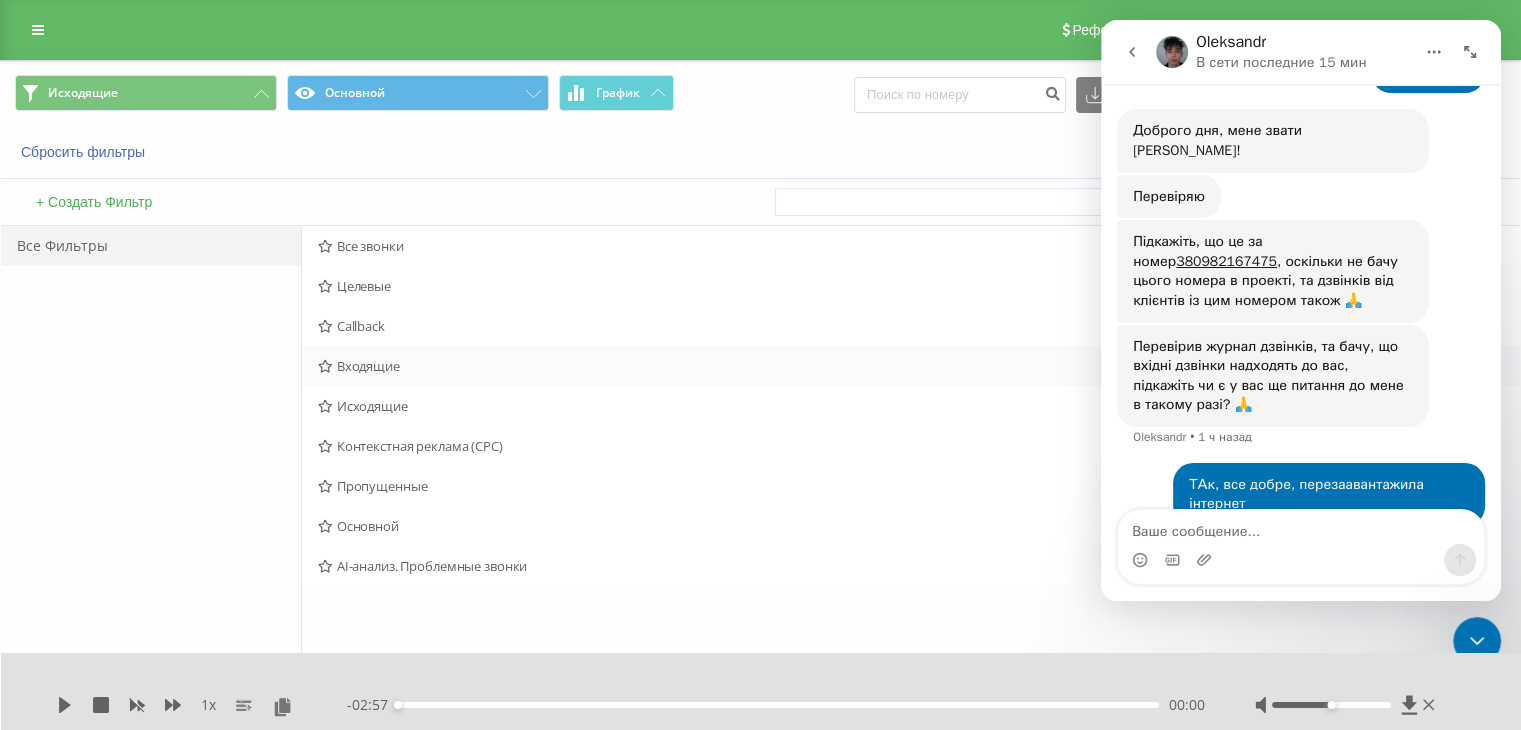 click on "Входящие" at bounding box center [792, 366] 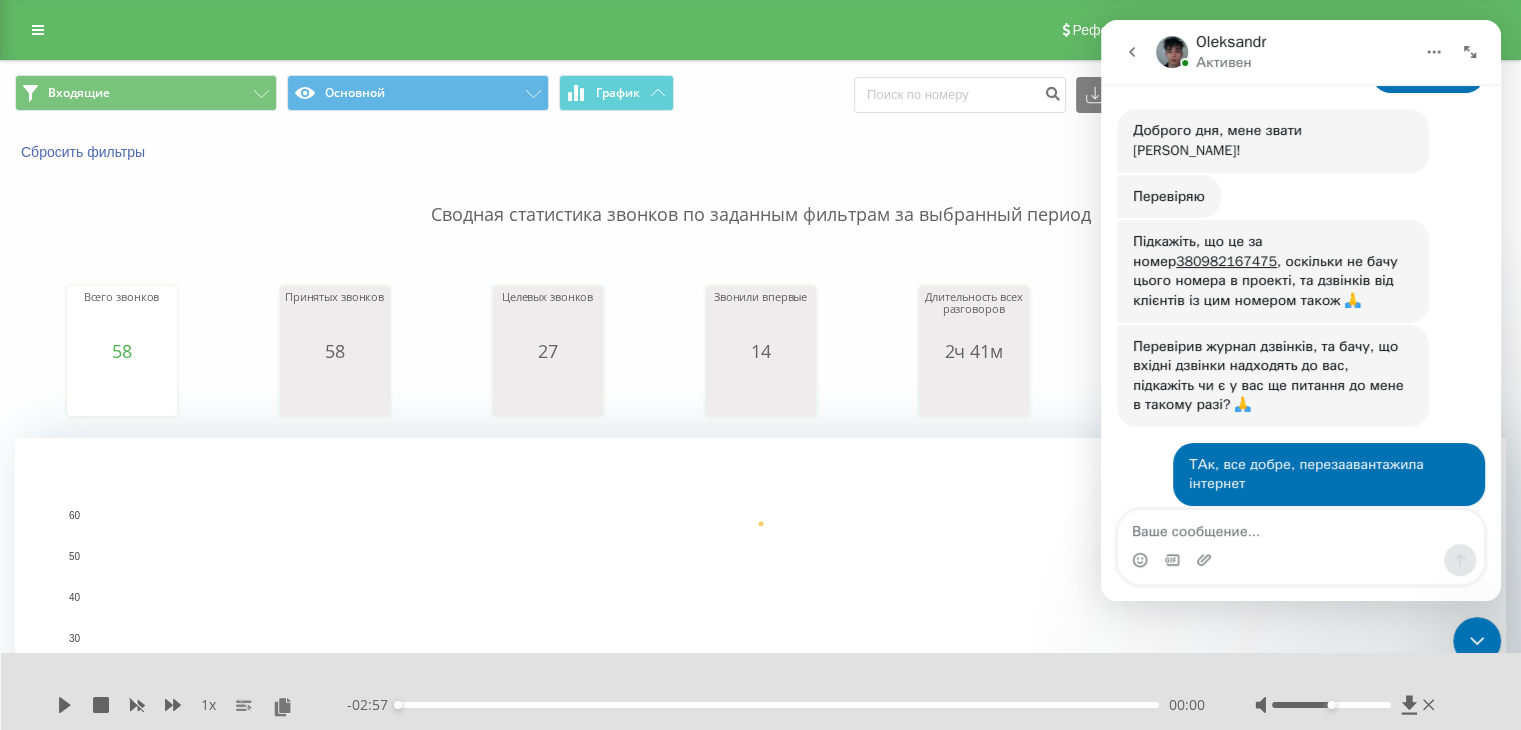 scroll, scrollTop: 535, scrollLeft: 0, axis: vertical 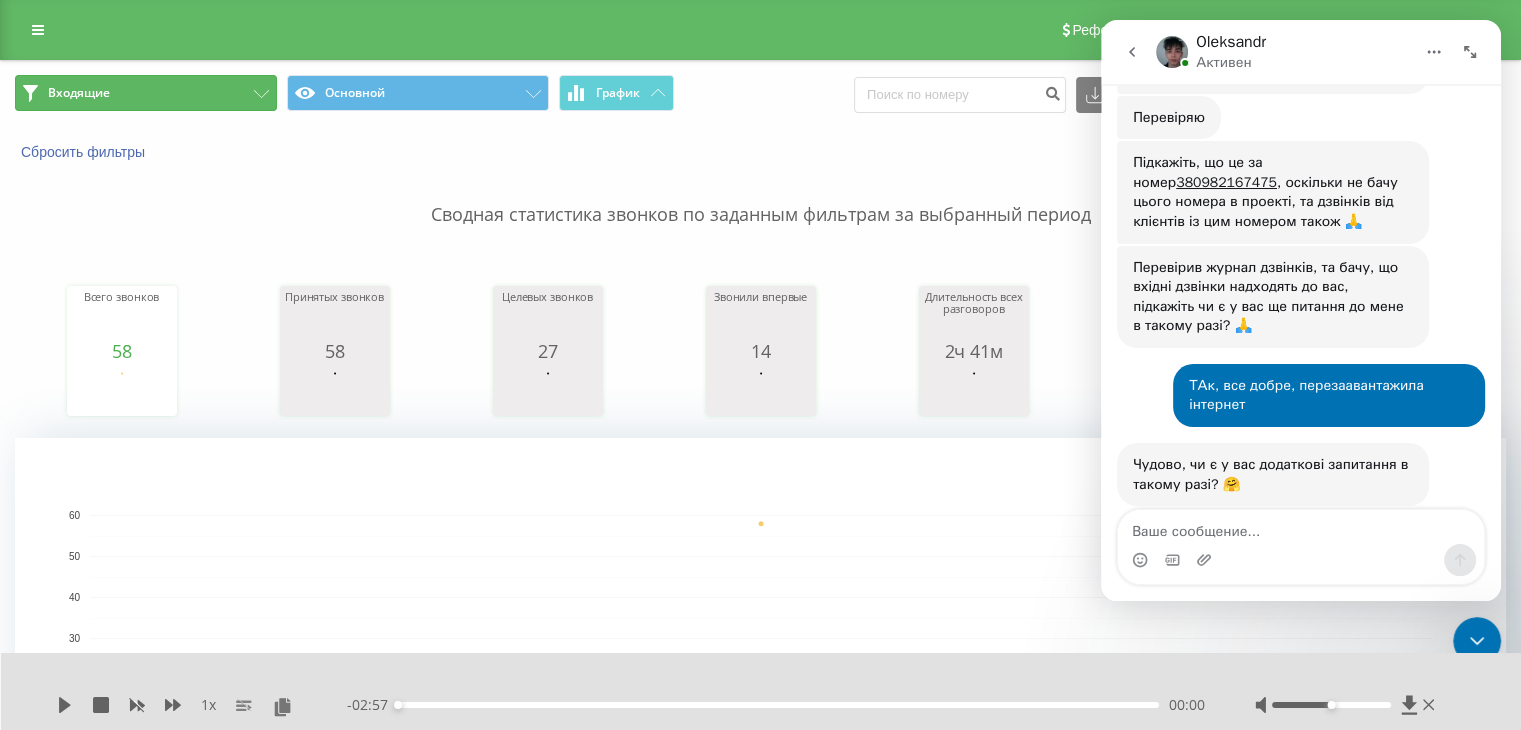 click on "Входящие" at bounding box center [146, 93] 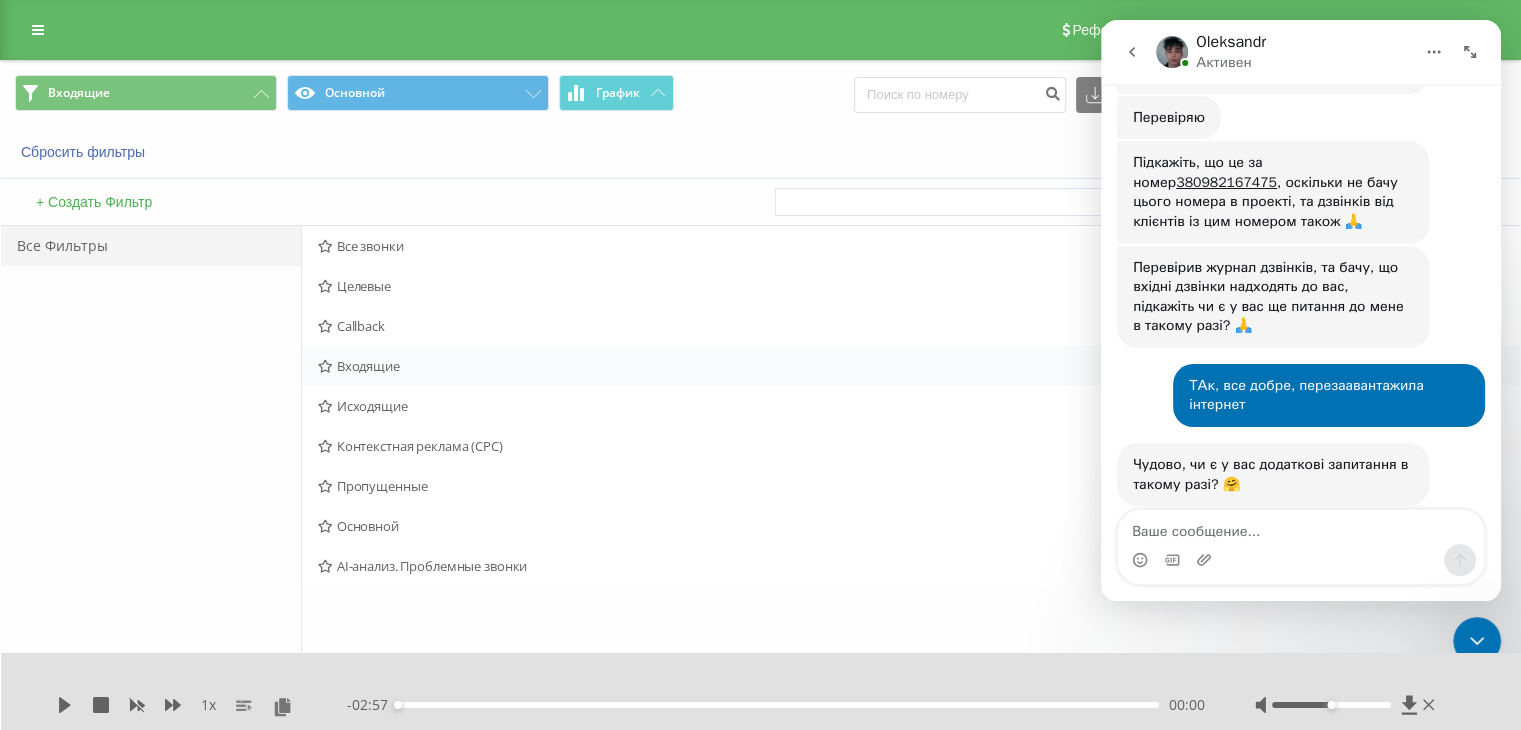 click on "Входящие" at bounding box center (792, 366) 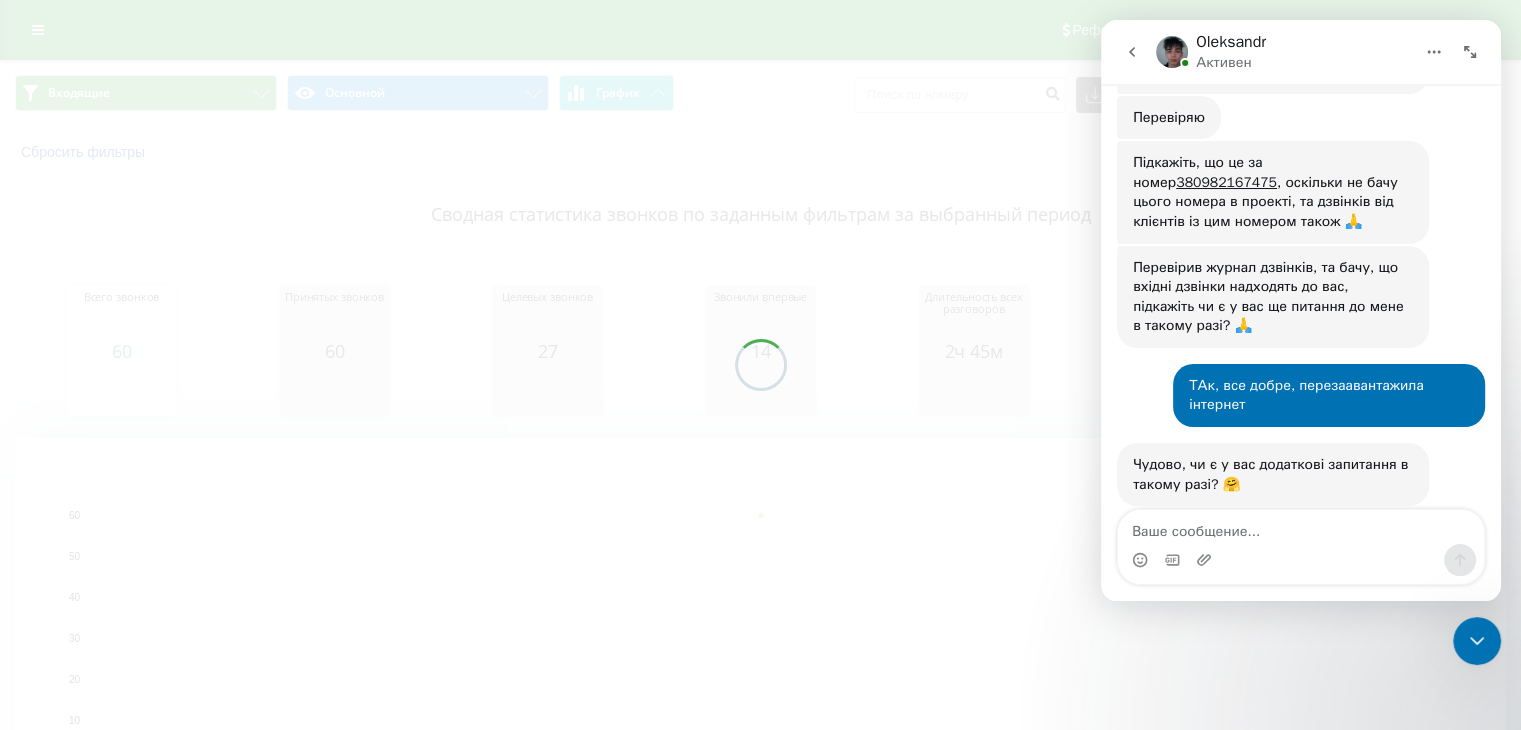 drag, startPoint x: 227, startPoint y: 80, endPoint x: 283, endPoint y: 321, distance: 247.4207 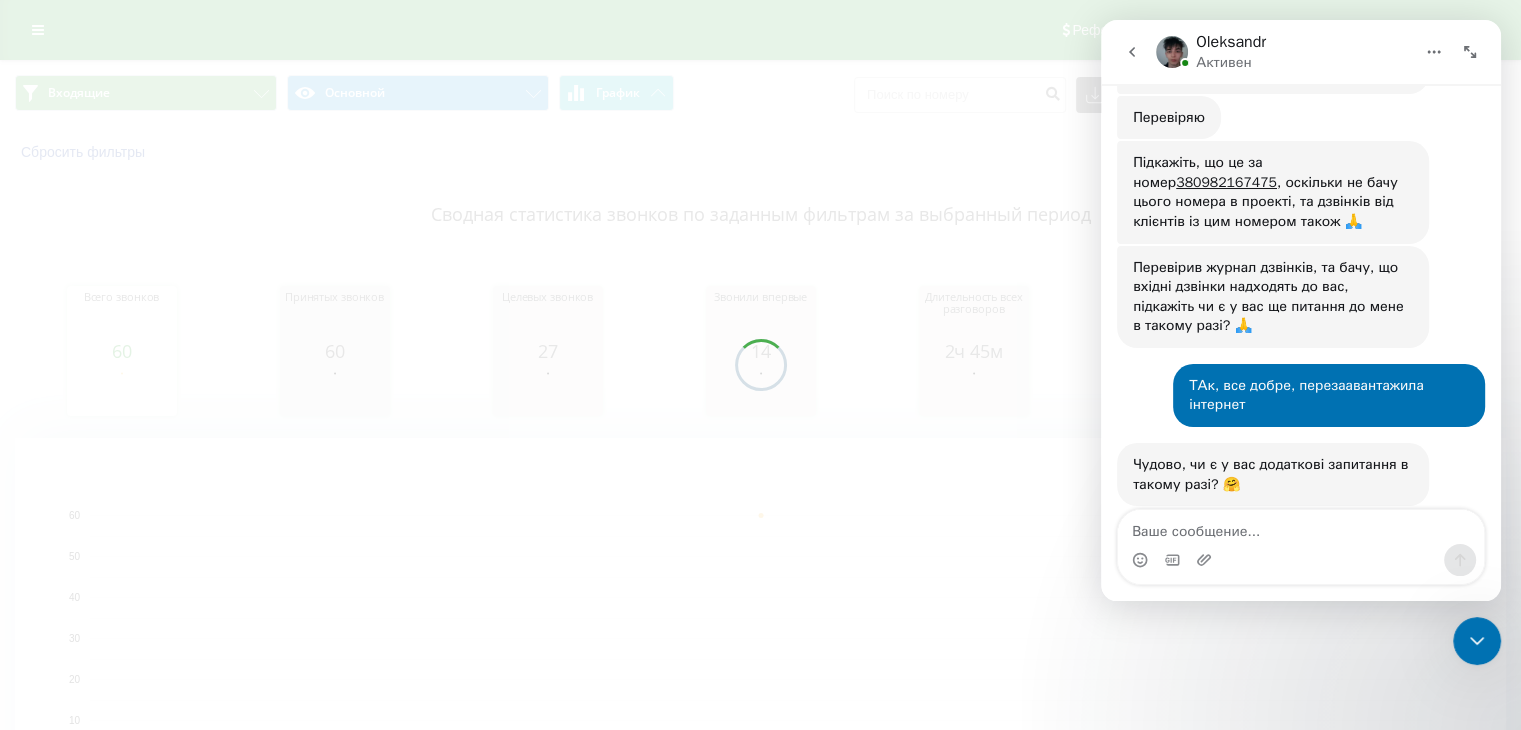 click on "Входящие Основной График Экспорт .csv .xls .xlsx [DATE]  -  [DATE] Сбросить фильтры Когда данные могут отличаться от других систем Сводная статистика звонков по заданным фильтрам за выбранный период Всего звонков 60 date totalCalls [DATE] [PHONE_NUMBER][DATE] Принятых звонков 60 date answeredCalls [DATE] [PHONE_NUMBER][DATE] Целевых звонков 27 date properCalls [DATE] [PHONE_NUMBER][DATE] Звонили впервые 14 date uniqueCalls [DATE] [PHONE_NUMBER][DATE] Длительность всех разговоров 2ч 45м date allConversationsLength [DATE] 9,[PHONE_NUMBER][DATE] Среднее время разговора 2м 45с date averageConversationTime [DATE] [PHONE_NUMBER][DATE] Среднее время ожидания 25с date averageWaitingTime [DATE] [PHONE_NUMBER][DATE] [DATE] 0 10 20 30 40 50 60 date Всего звонков [DATE] 60 ..." at bounding box center (760, 469) 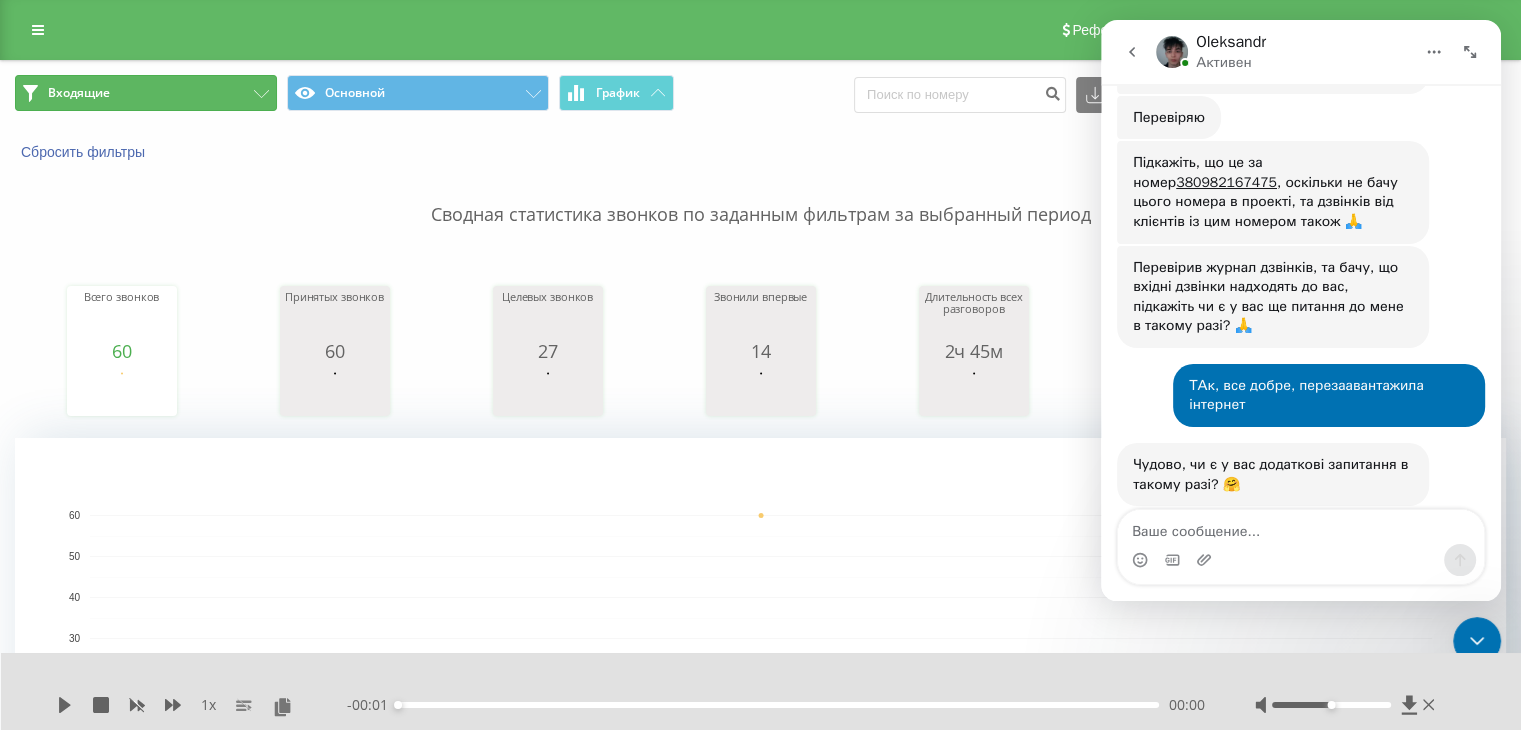 click on "Входящие" at bounding box center [146, 93] 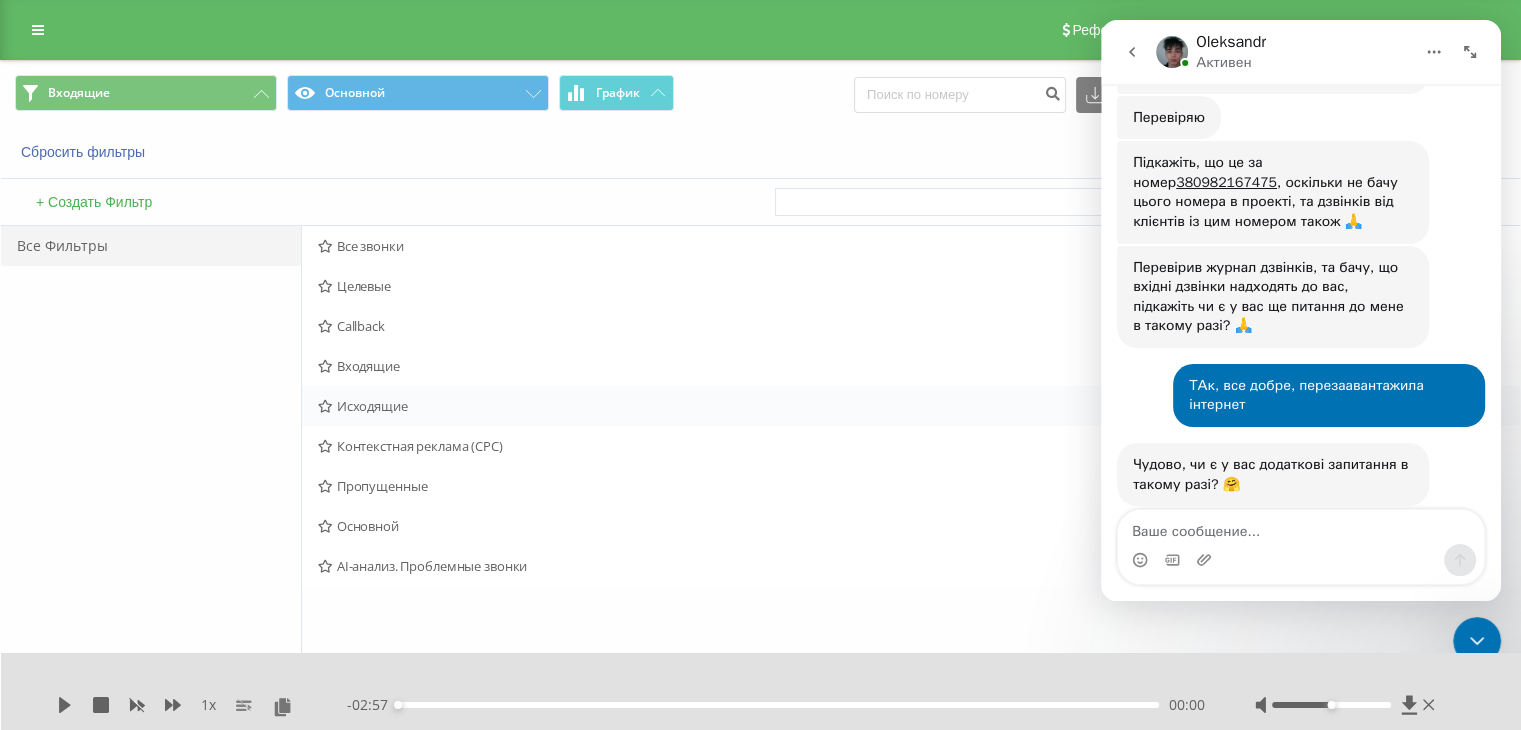 click on "Исходящие" at bounding box center (792, 406) 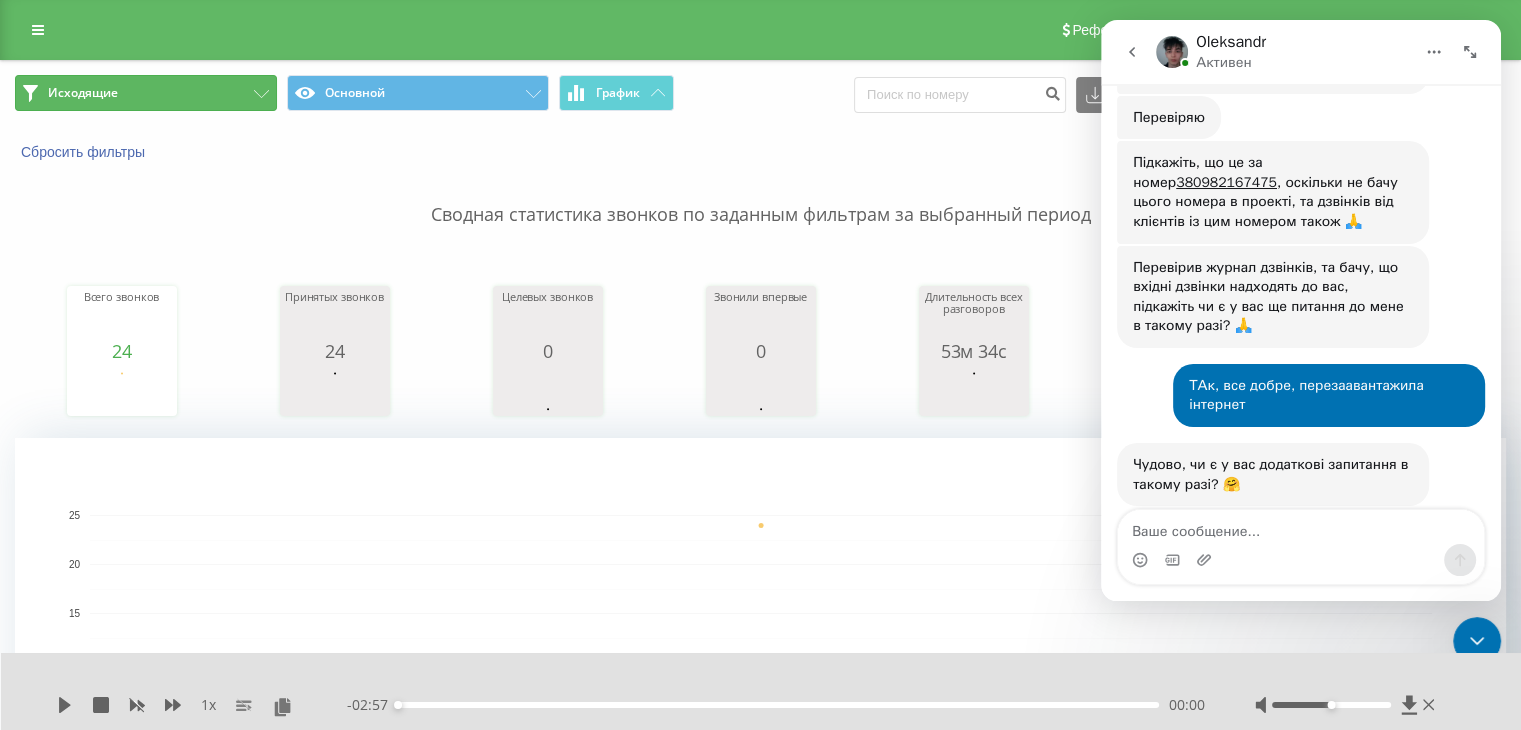 click on "Исходящие" at bounding box center (83, 93) 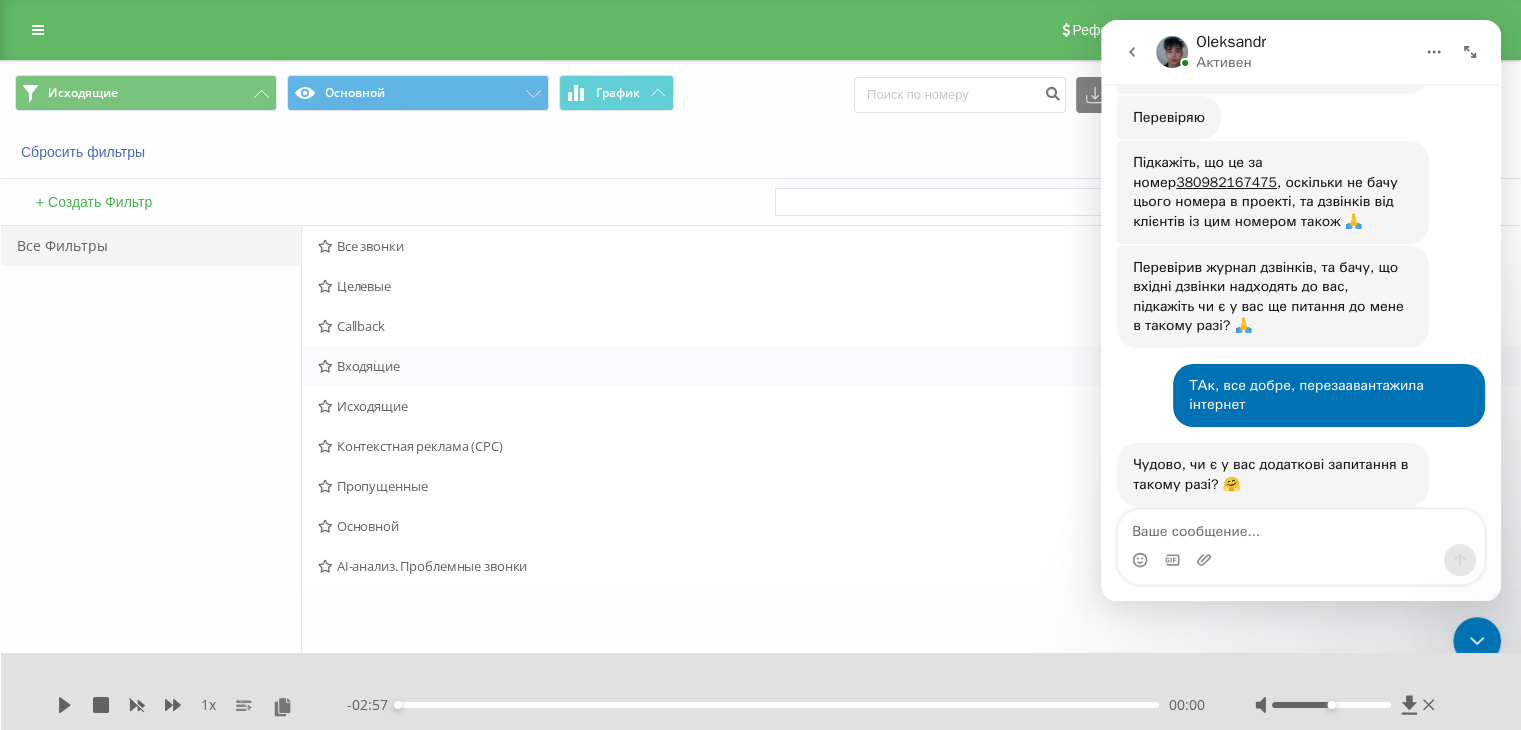 click on "Входящие" at bounding box center [792, 366] 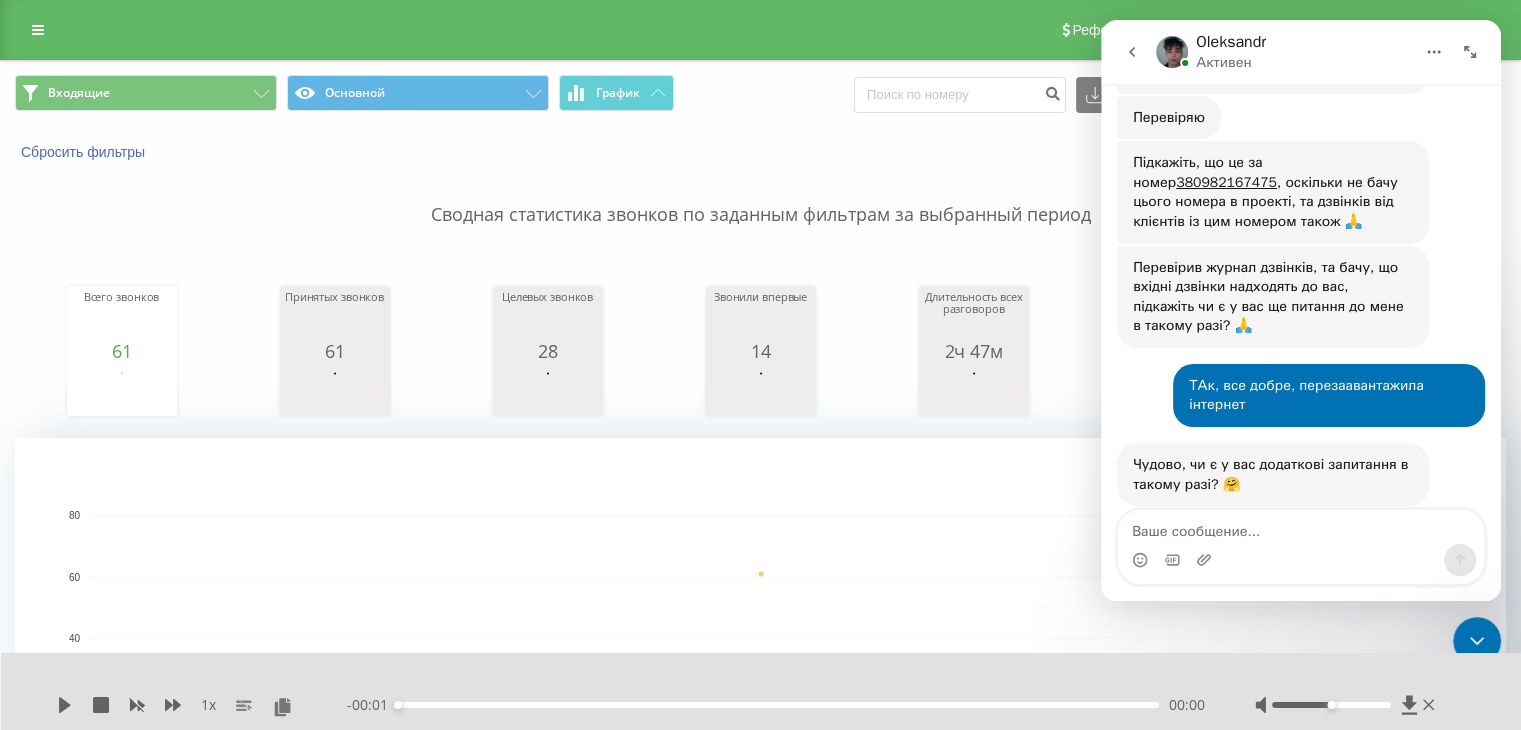 click on "Входящие Основной График Экспорт .csv .xls .xlsx [DATE]  -  [DATE]" at bounding box center (760, 94) 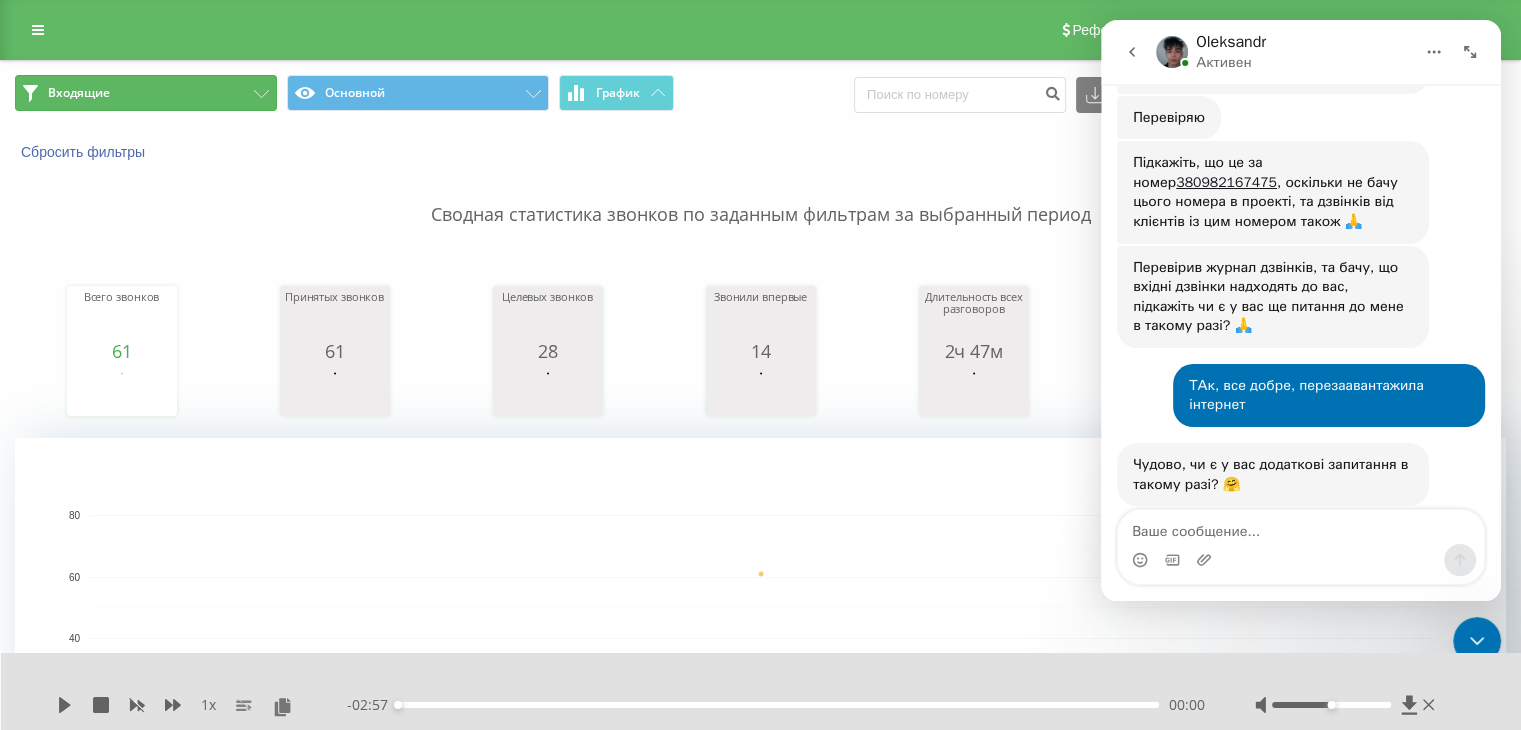 click on "Входящие" at bounding box center (146, 93) 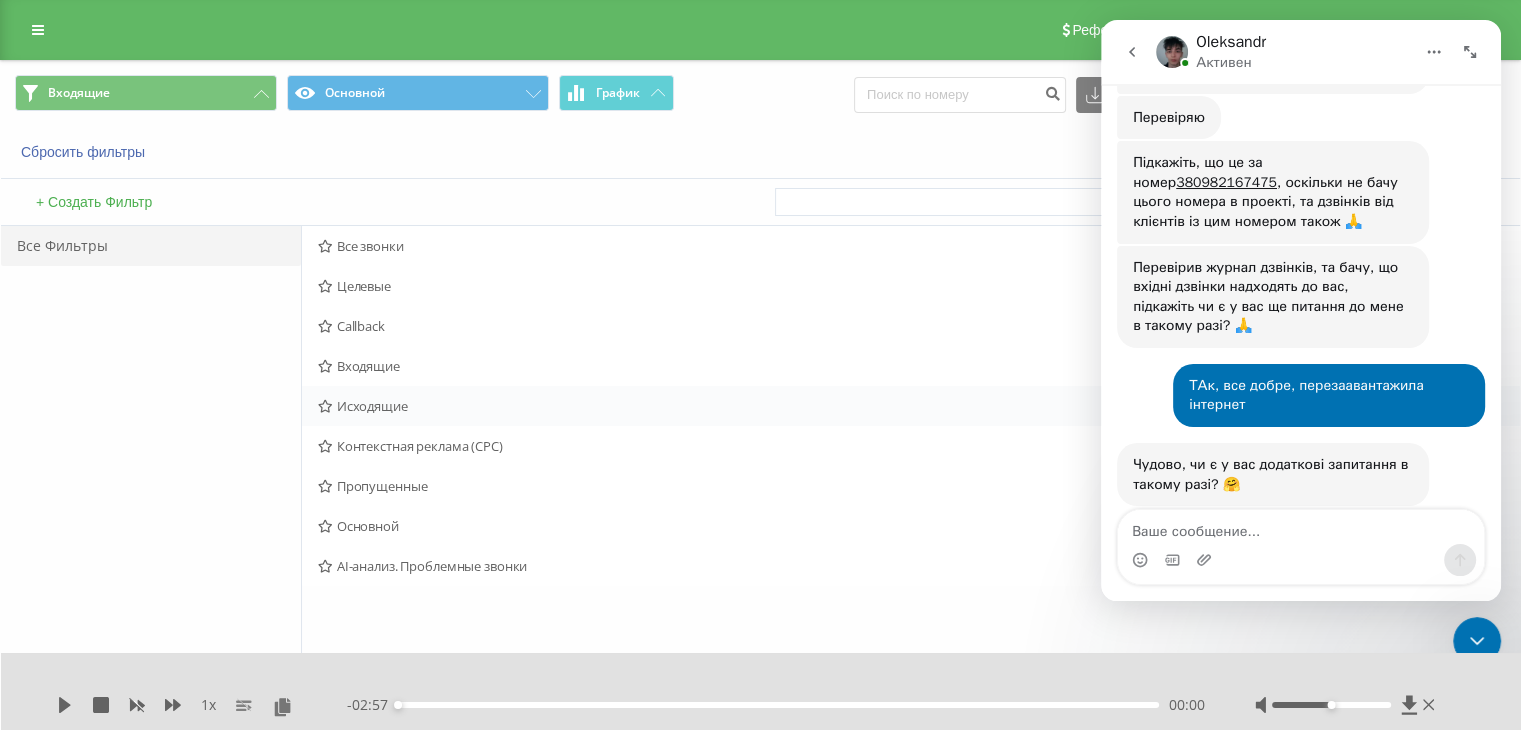click on "Исходящие" at bounding box center [792, 406] 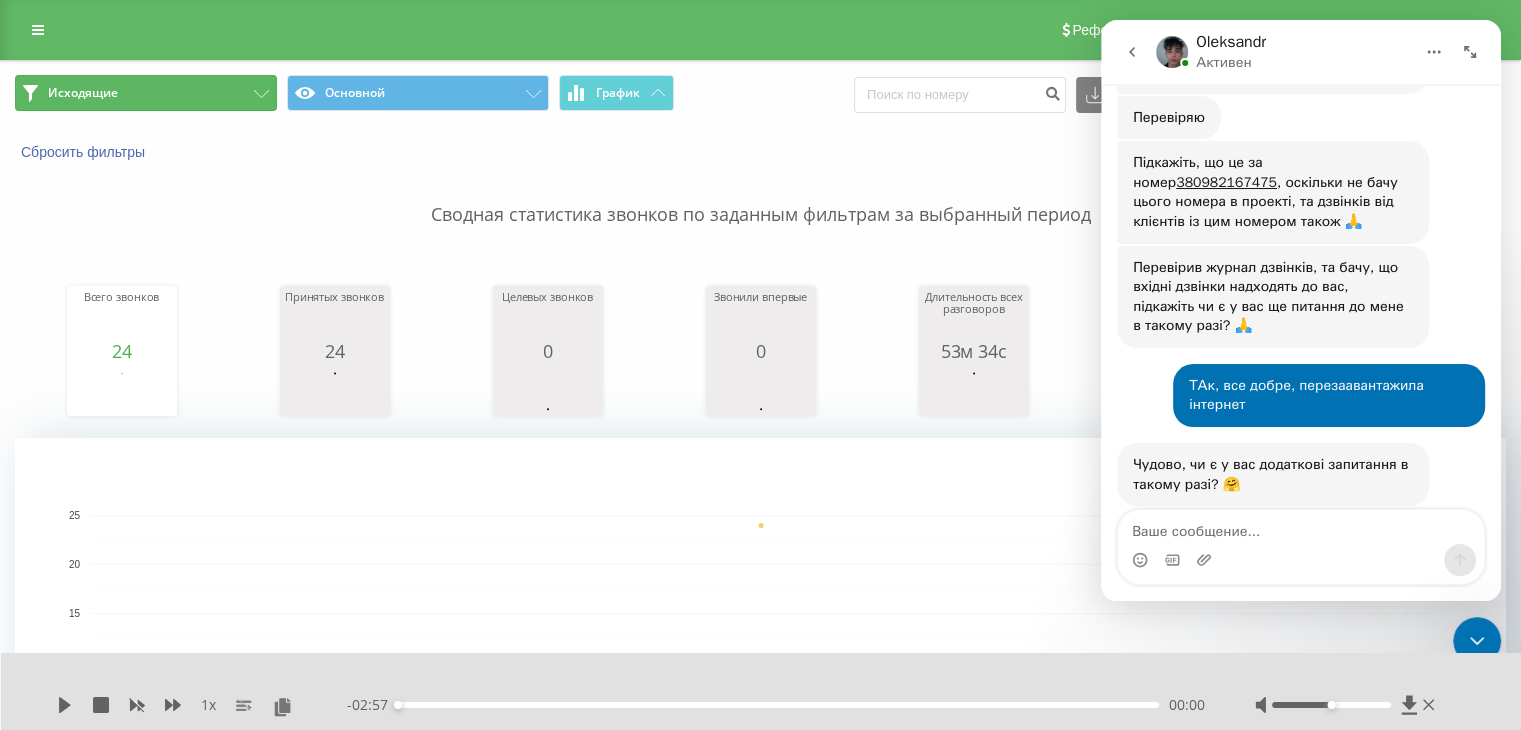 click on "Исходящие" at bounding box center [146, 93] 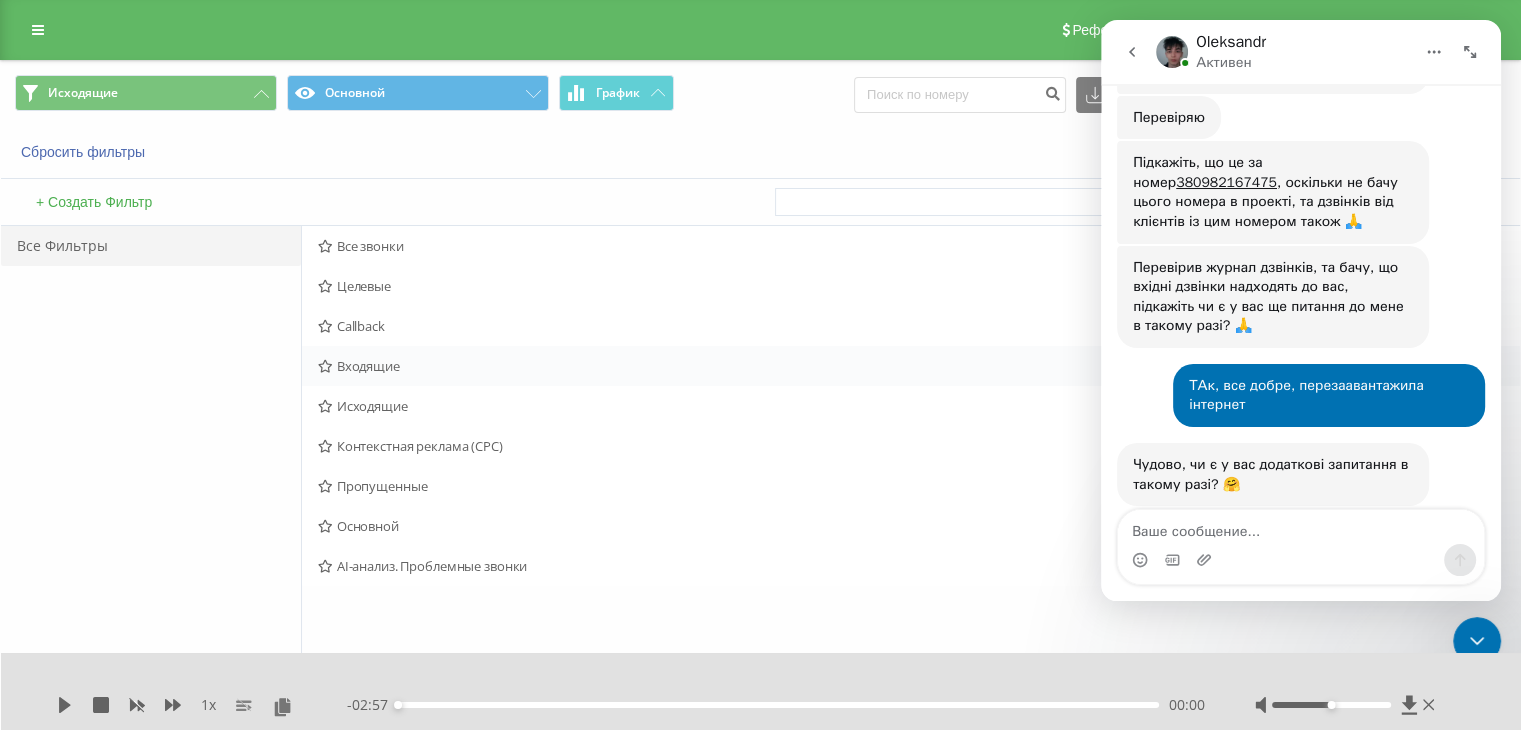 click on "Входящие" at bounding box center (792, 366) 